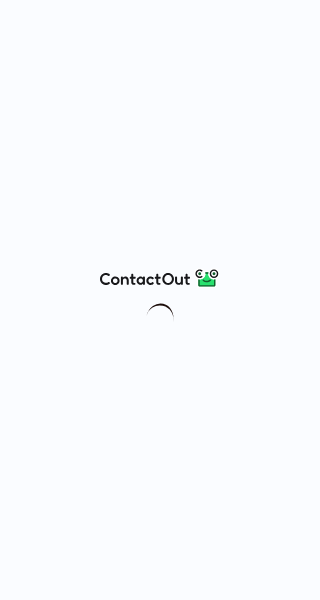 scroll, scrollTop: 0, scrollLeft: 0, axis: both 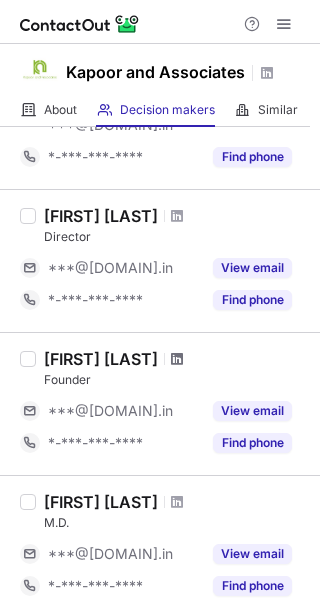 click at bounding box center [177, 359] 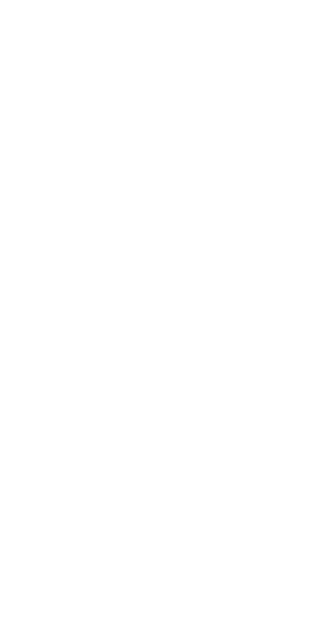 scroll, scrollTop: 0, scrollLeft: 0, axis: both 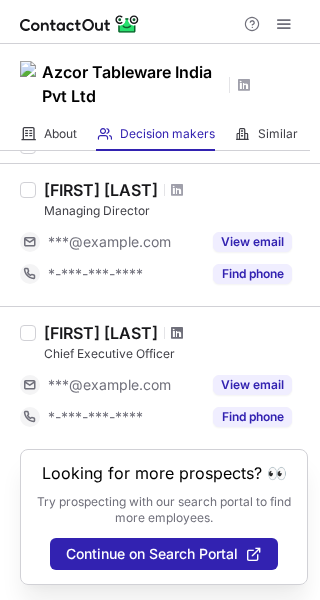 click at bounding box center (177, 333) 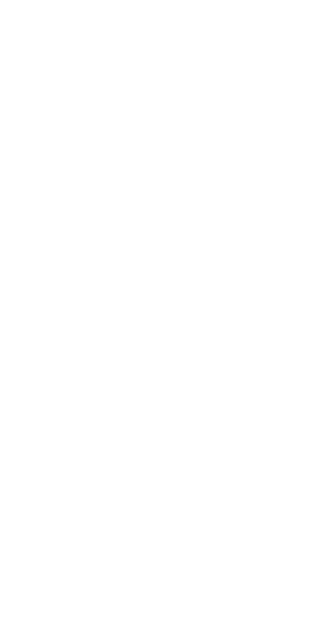 scroll, scrollTop: 0, scrollLeft: 0, axis: both 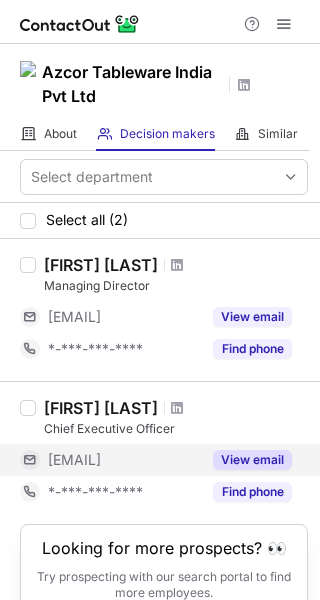 click on "View email" at bounding box center (252, 460) 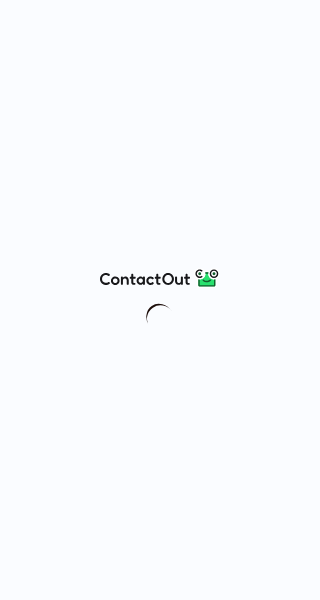 scroll, scrollTop: 0, scrollLeft: 0, axis: both 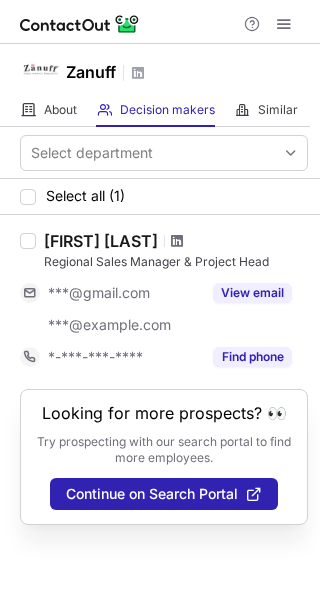 click at bounding box center (177, 241) 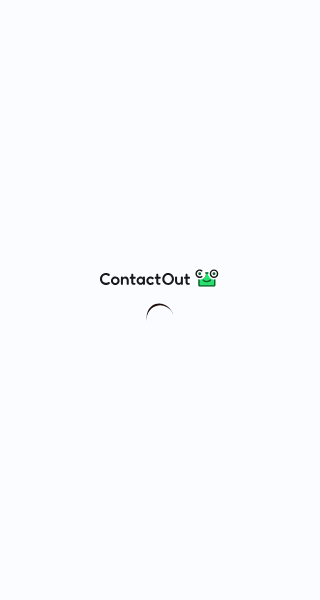 scroll, scrollTop: 0, scrollLeft: 0, axis: both 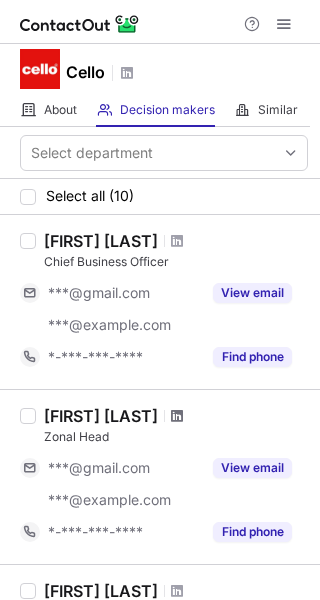 click at bounding box center (177, 416) 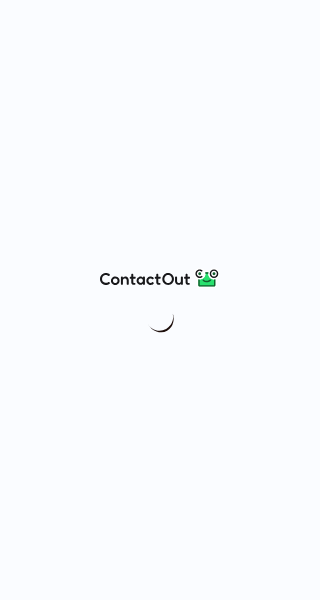 scroll, scrollTop: 0, scrollLeft: 0, axis: both 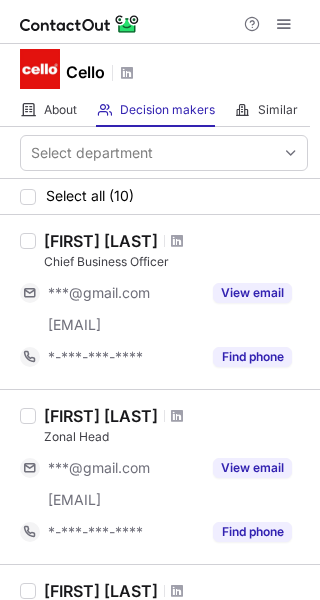 click on "Permendra Singh" at bounding box center [101, 241] 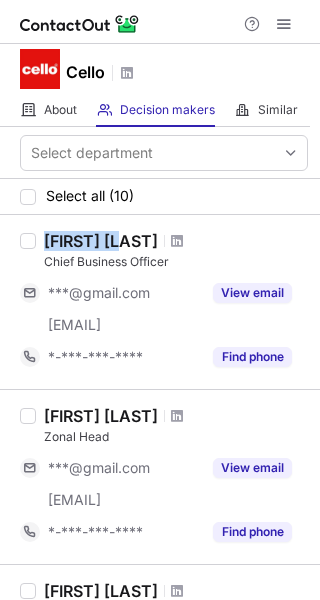 click on "Permendra Singh" at bounding box center (101, 241) 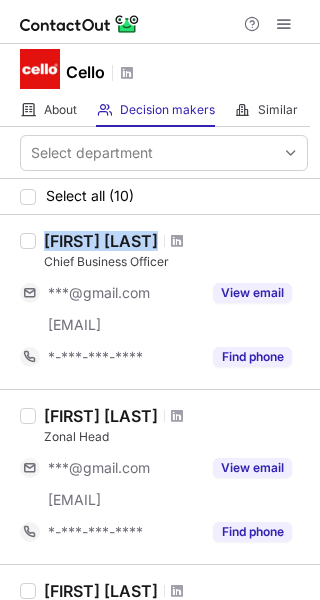 click on "Permendra Singh" at bounding box center (101, 241) 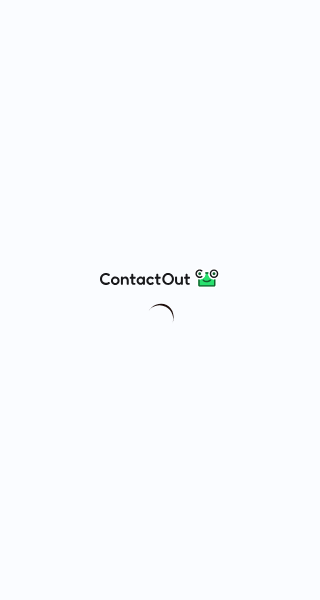 scroll, scrollTop: 0, scrollLeft: 0, axis: both 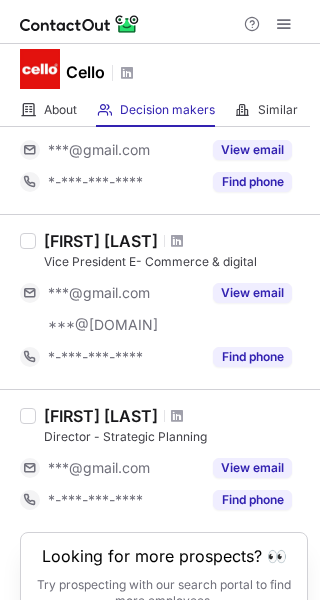 click on "Gargi Gianani" at bounding box center (101, 416) 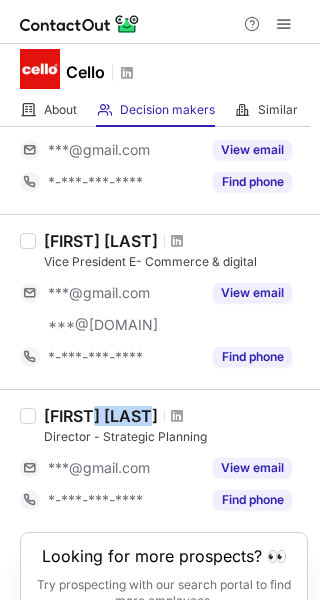 click on "Gargi Gianani" at bounding box center (101, 416) 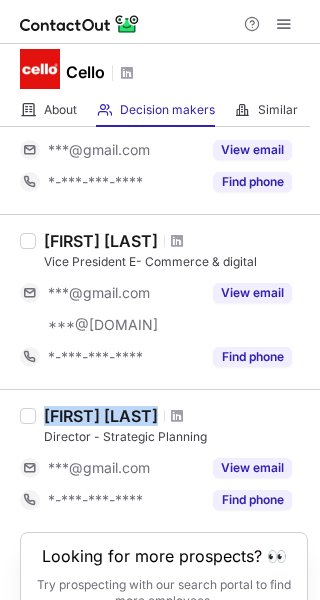 click on "Gargi Gianani" at bounding box center (101, 416) 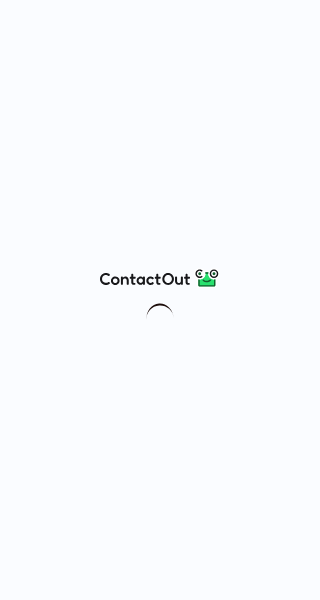 scroll, scrollTop: 0, scrollLeft: 0, axis: both 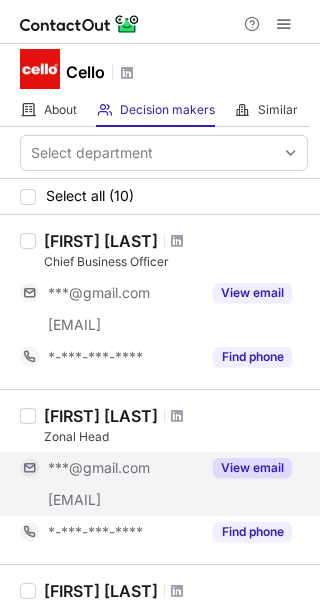 click on "View email" at bounding box center [252, 468] 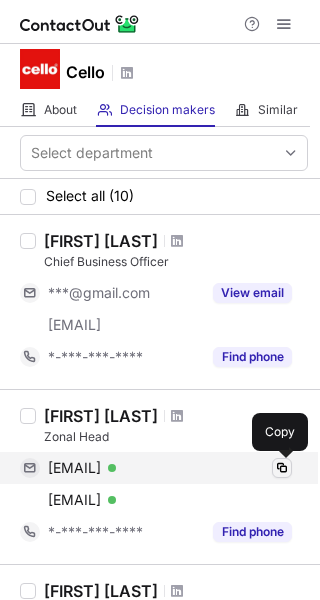 click at bounding box center [282, 468] 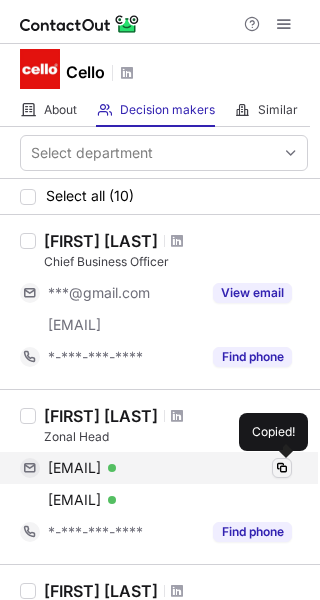 type 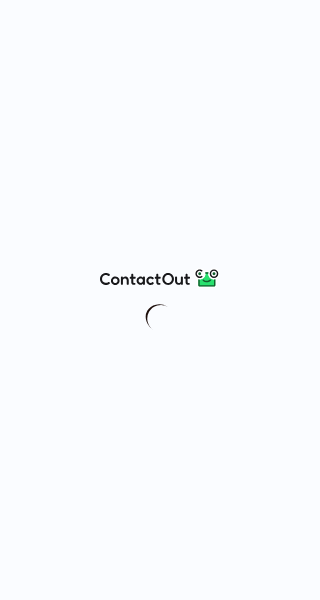 scroll, scrollTop: 0, scrollLeft: 0, axis: both 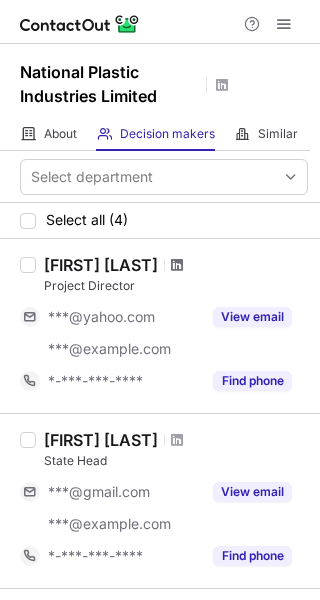 click at bounding box center [177, 265] 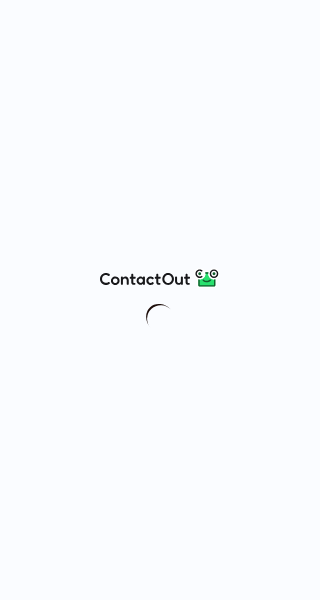 scroll, scrollTop: 0, scrollLeft: 0, axis: both 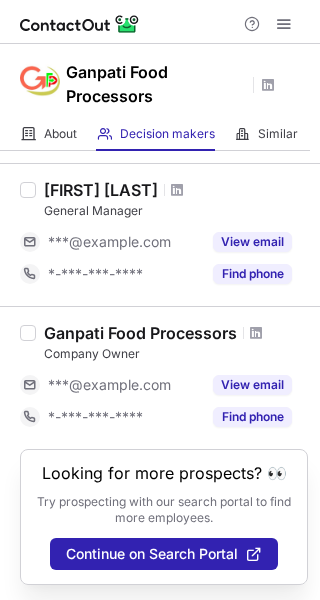 click at bounding box center (256, 333) 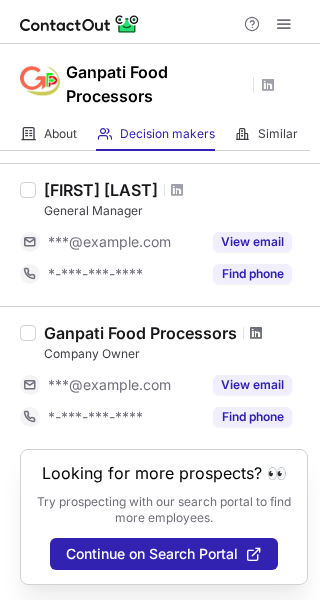 click at bounding box center [256, 333] 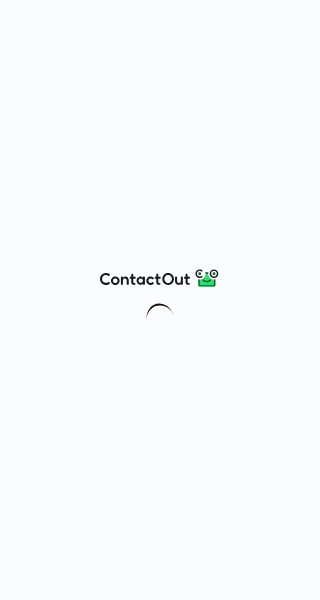 scroll, scrollTop: 0, scrollLeft: 0, axis: both 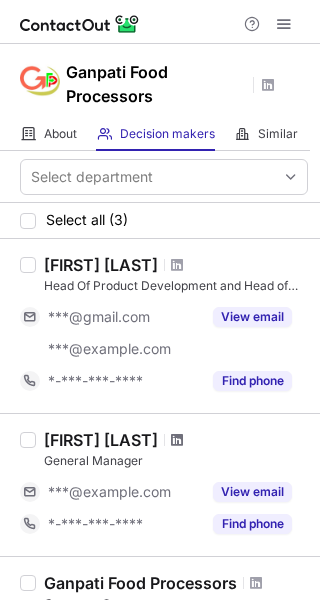 click at bounding box center [177, 440] 